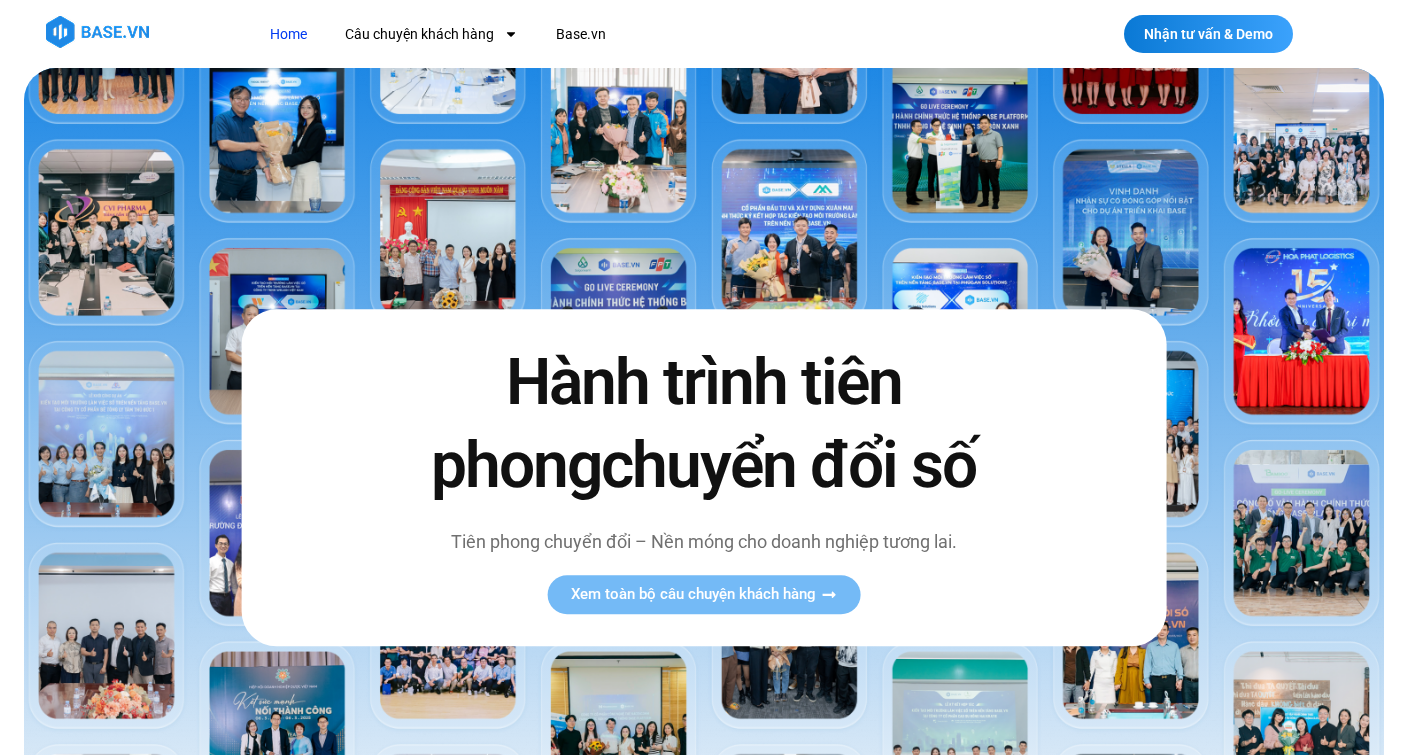 scroll, scrollTop: 0, scrollLeft: 0, axis: both 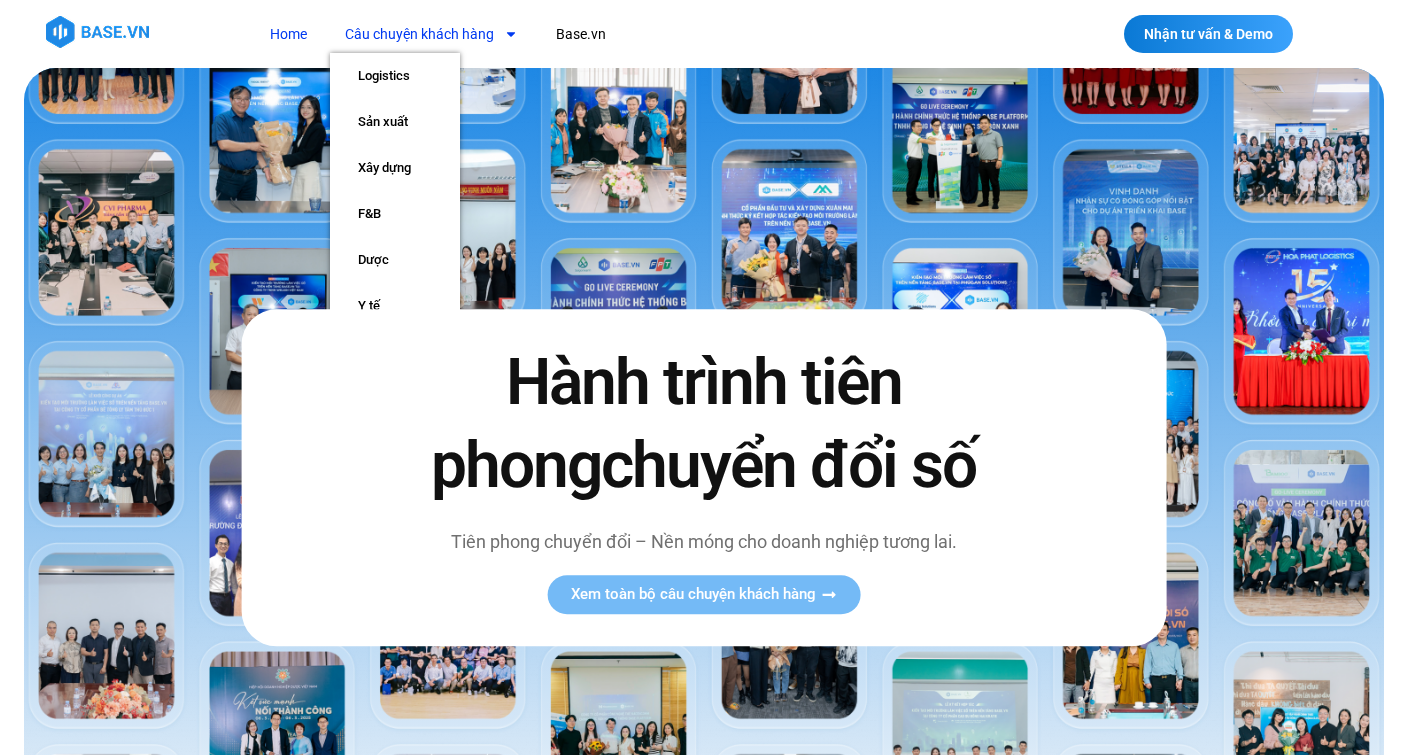 click on "Câu chuyện khách hàng" 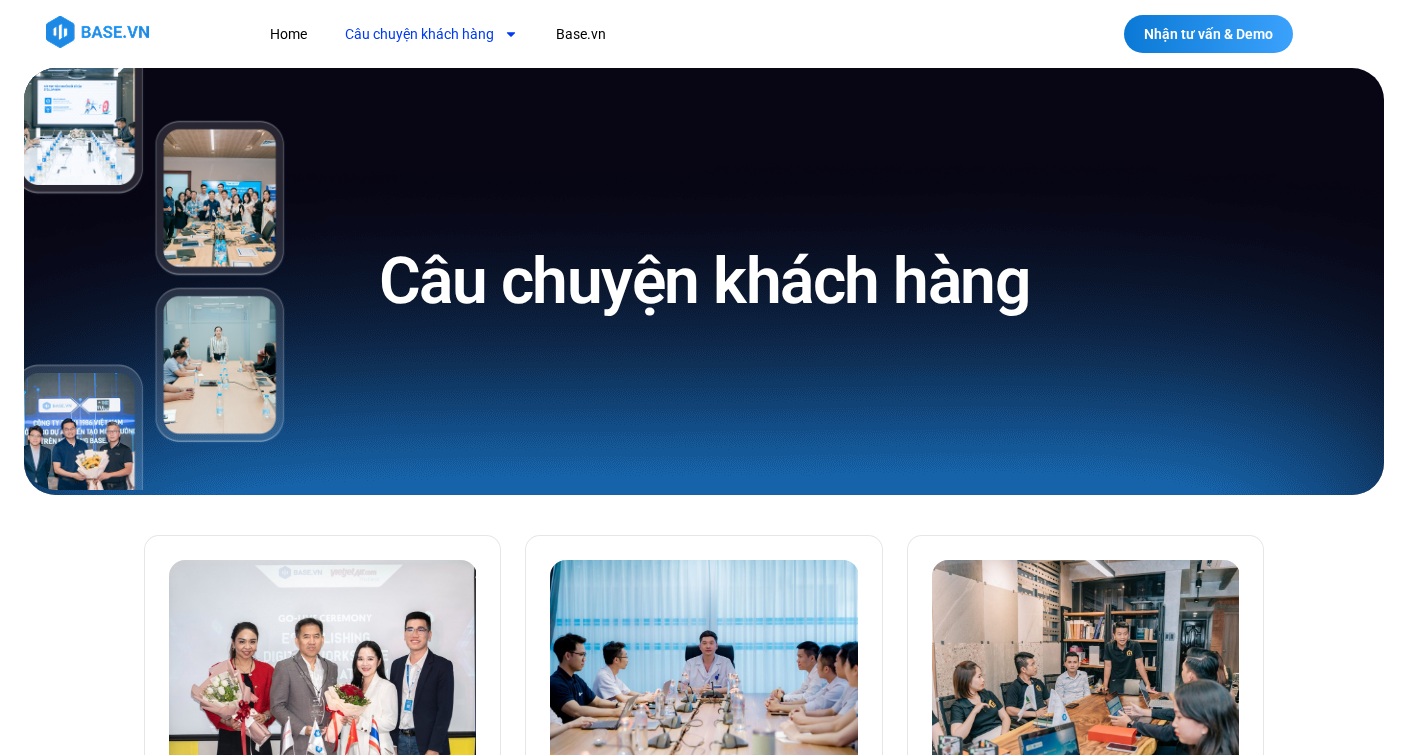 scroll, scrollTop: 0, scrollLeft: 0, axis: both 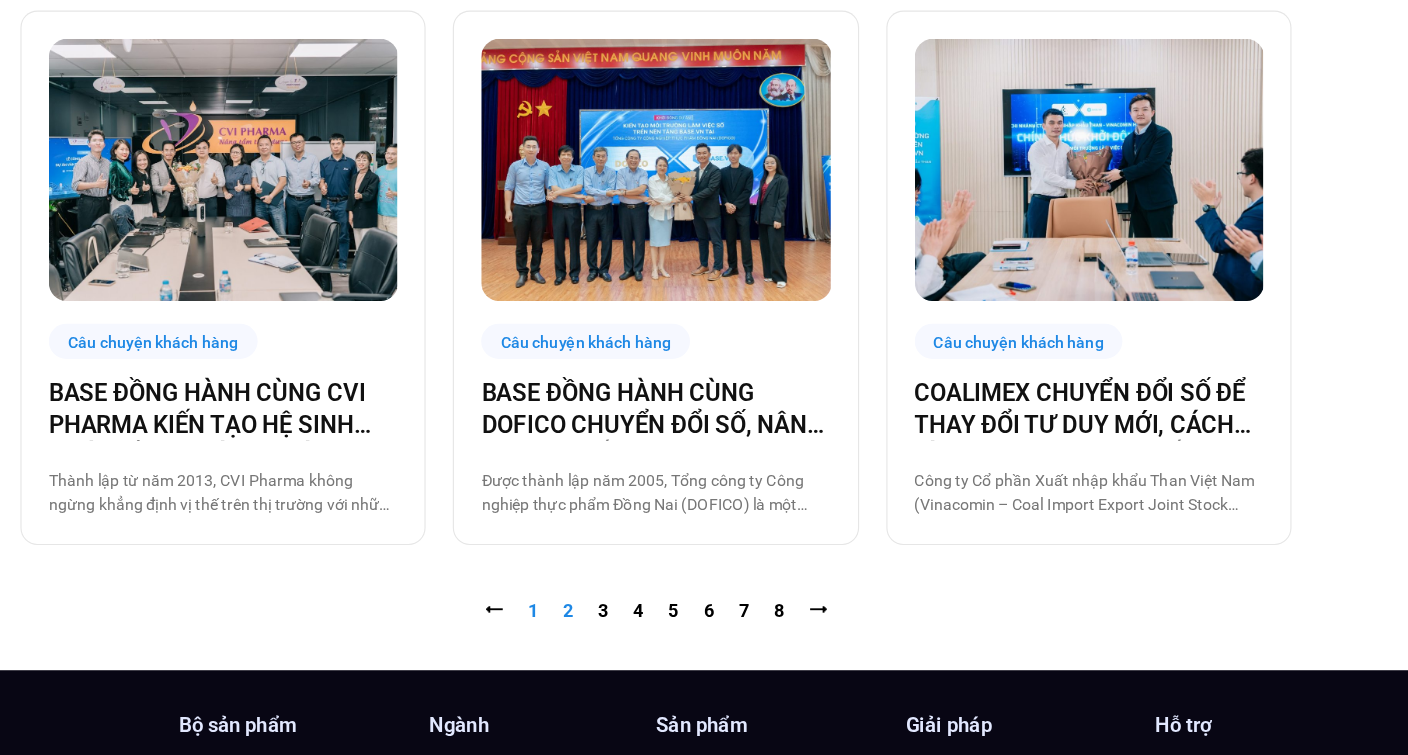click on "Trang 2" at bounding box center [626, 627] 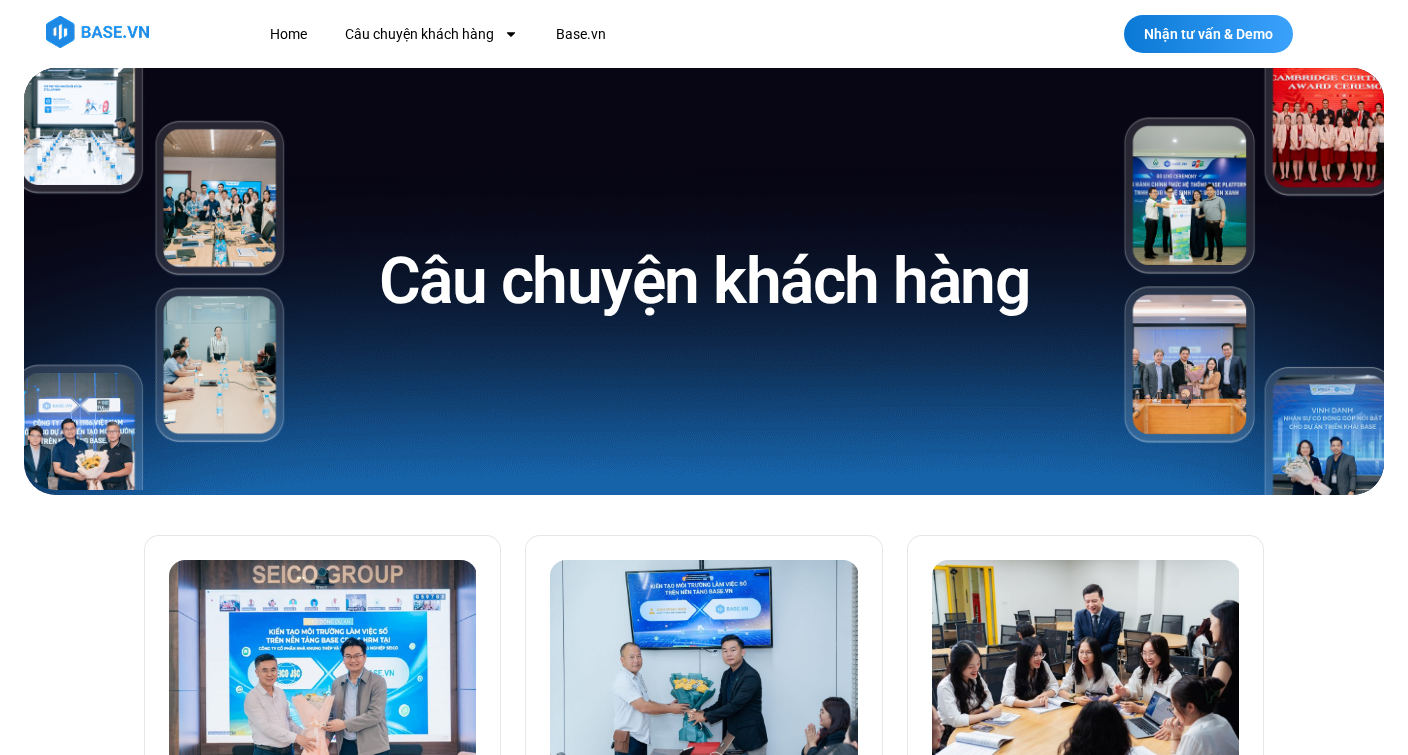 scroll, scrollTop: 0, scrollLeft: 0, axis: both 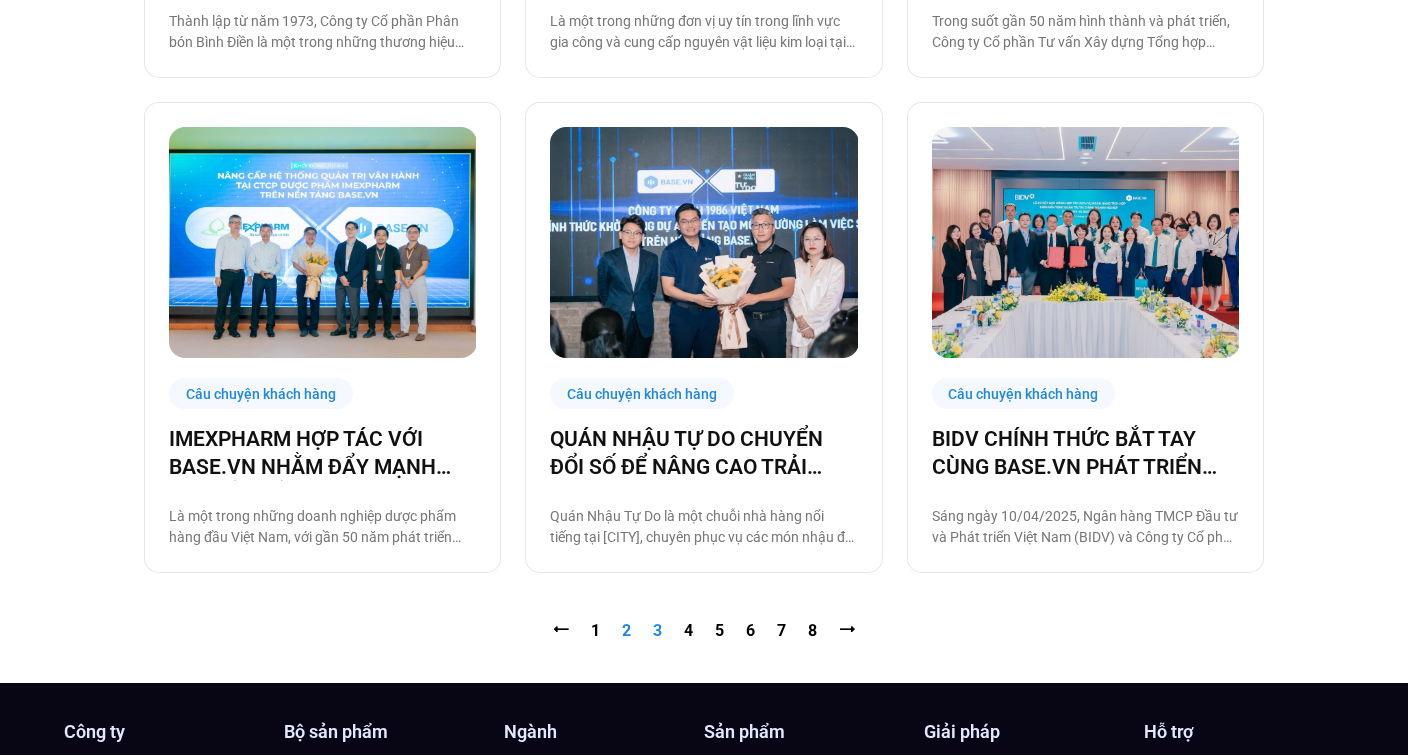 click on "Trang 3" at bounding box center [657, 630] 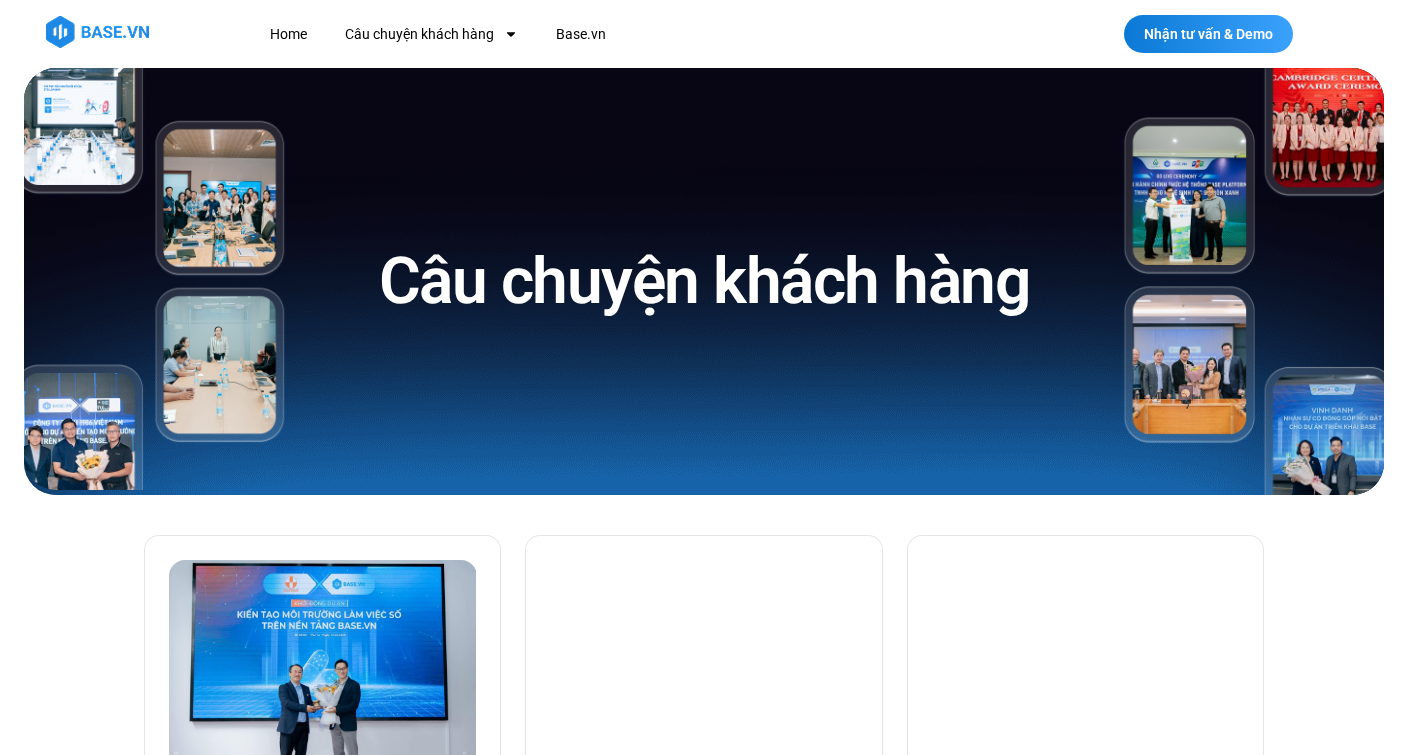 scroll, scrollTop: 0, scrollLeft: 0, axis: both 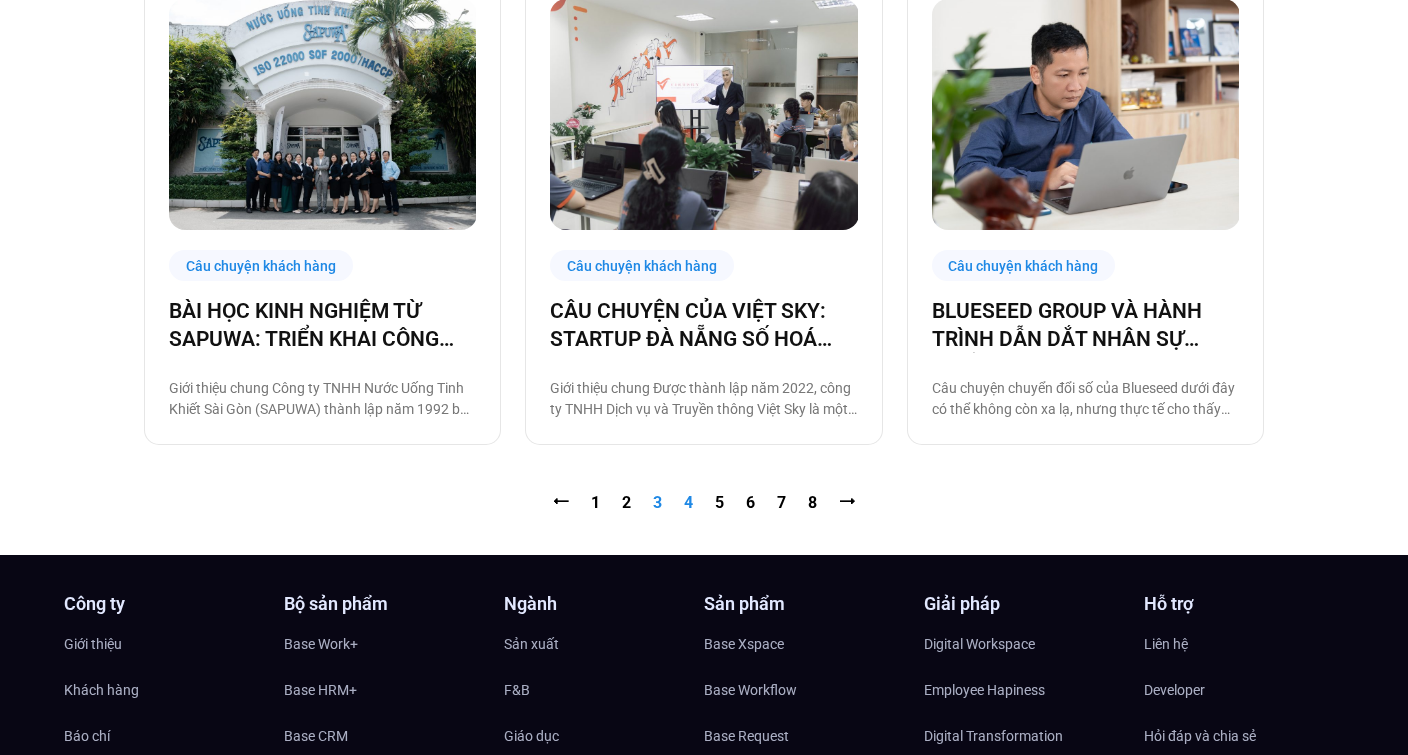 click on "Trang 4" at bounding box center [688, 502] 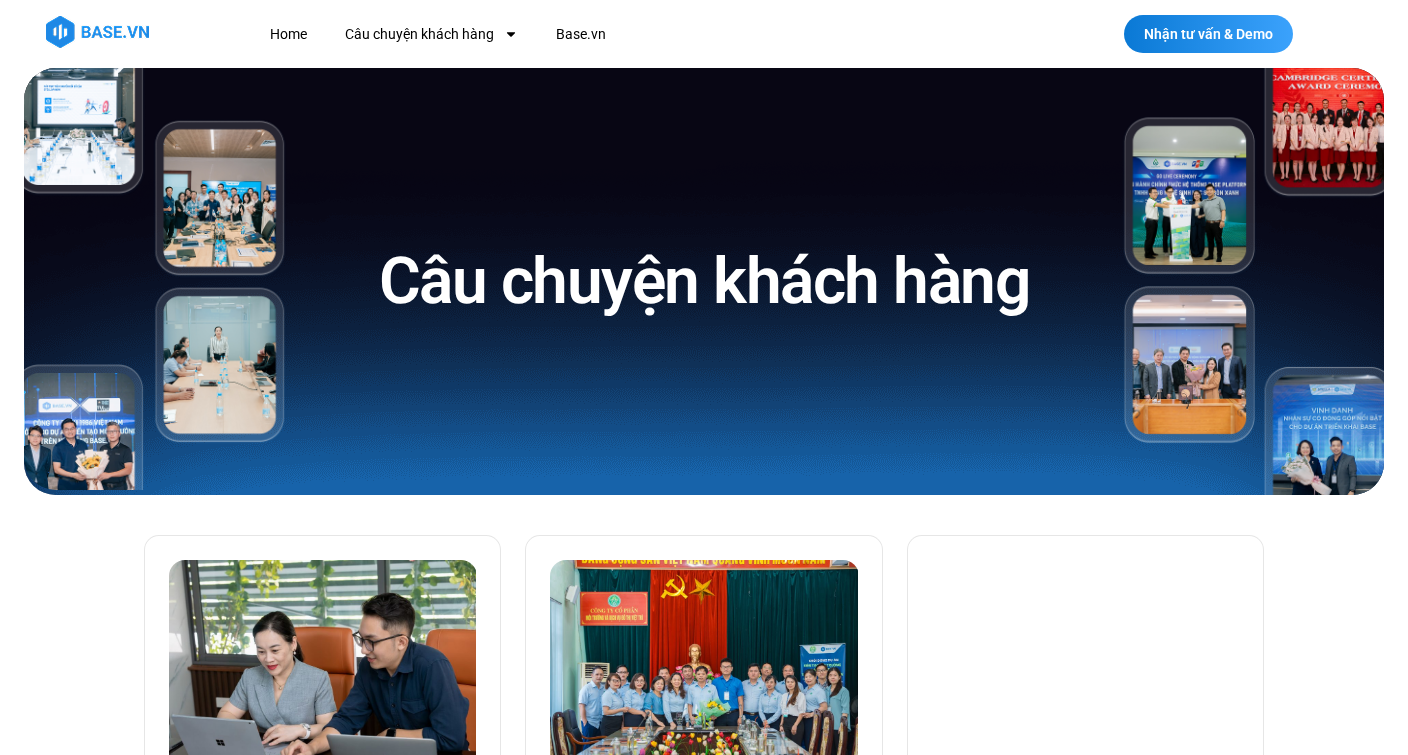 scroll, scrollTop: 0, scrollLeft: 0, axis: both 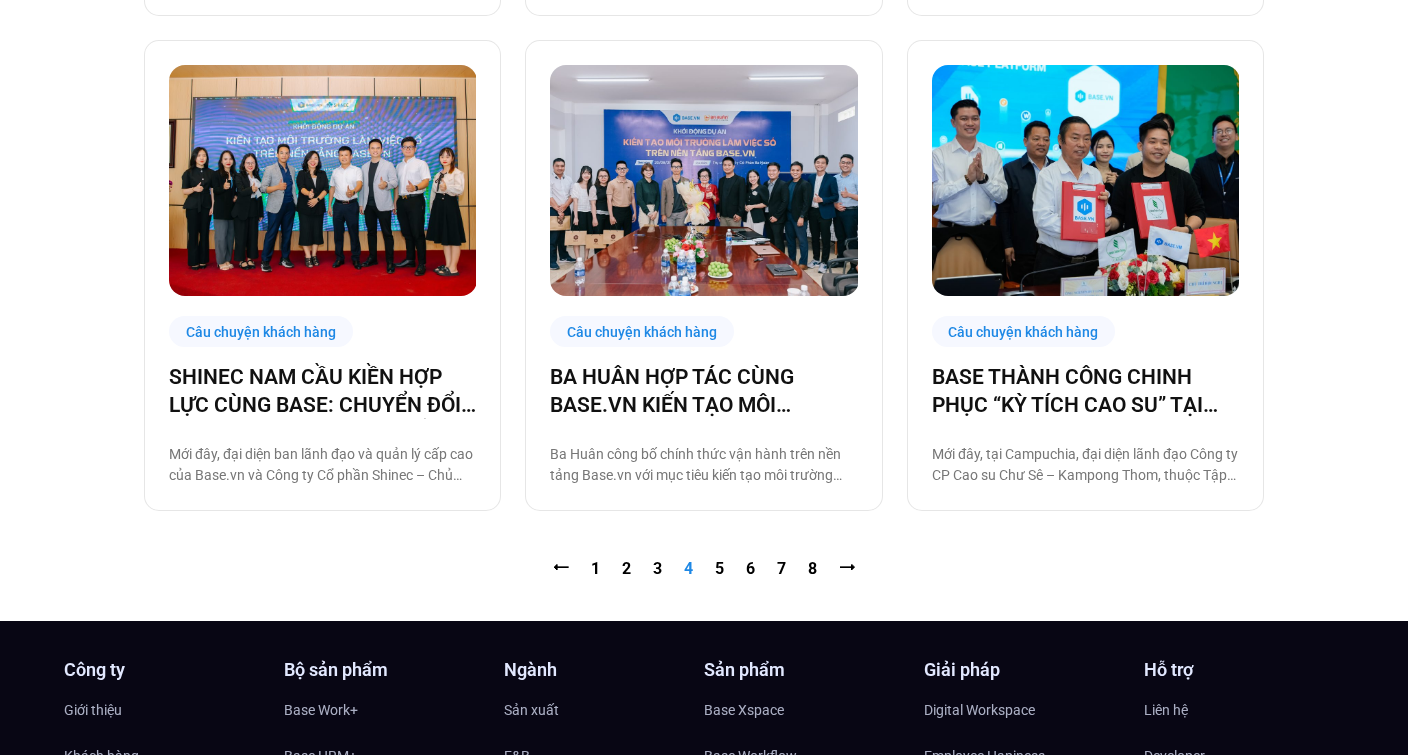 click on "⭠
Trang 1
Trang 2
Trang 3
Trang 4
Trang 5
Trang 6
Trang 7
Trang 8
⭢" at bounding box center (704, 569) 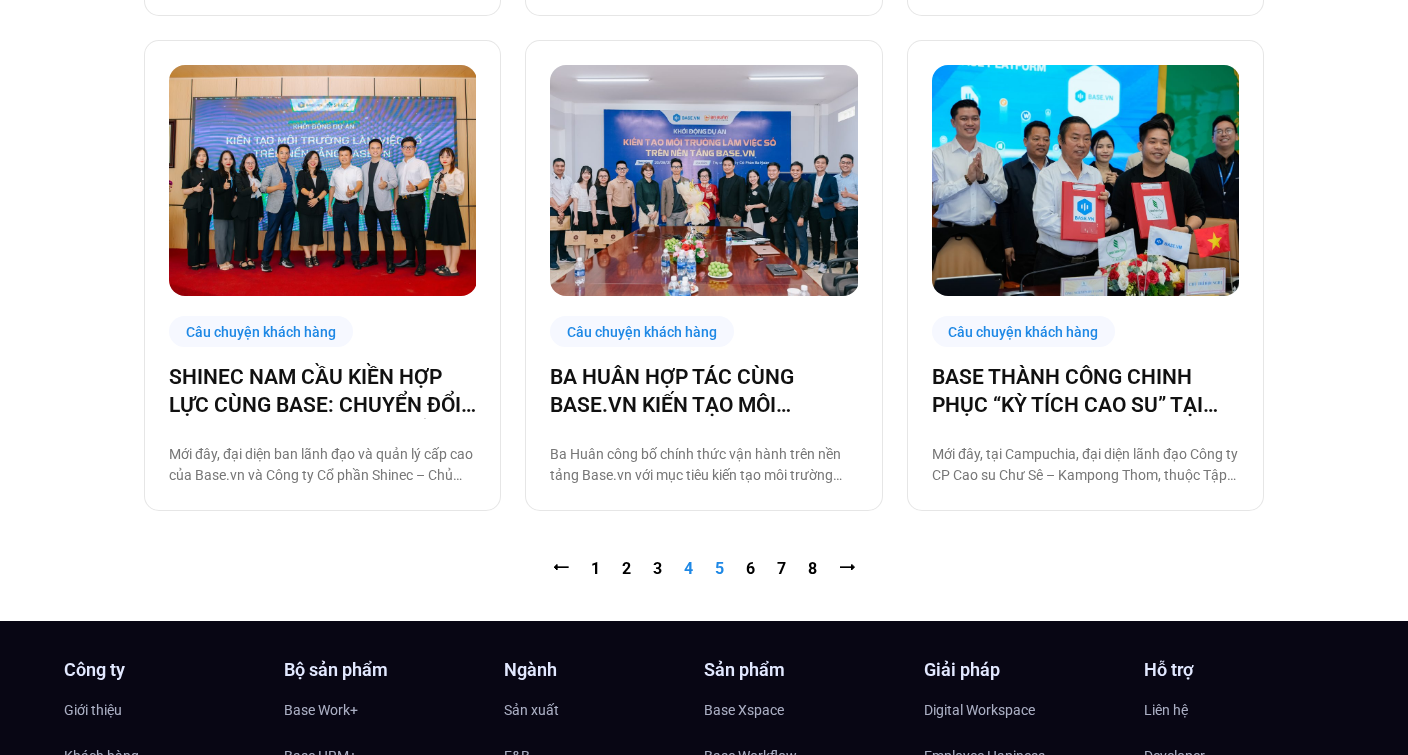 click on "Trang 5" at bounding box center (719, 568) 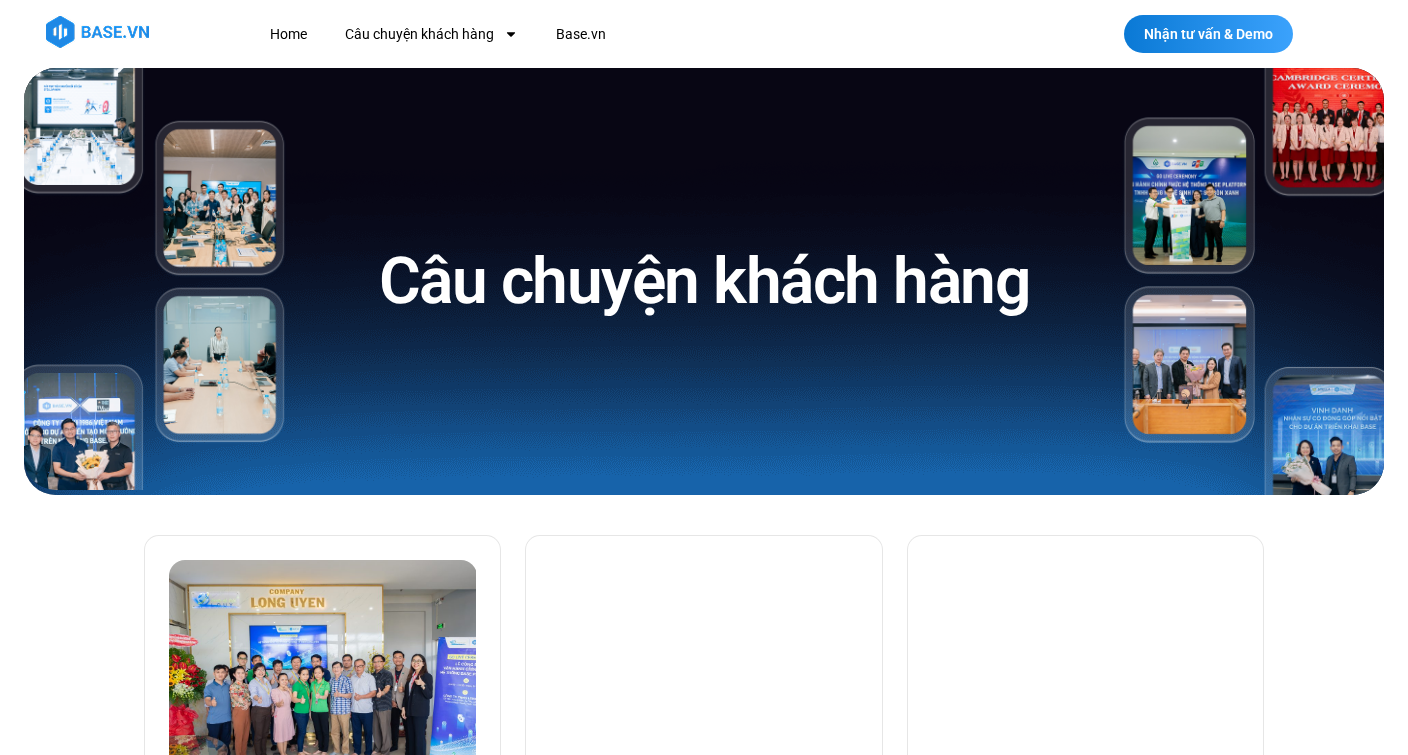 scroll, scrollTop: 0, scrollLeft: 0, axis: both 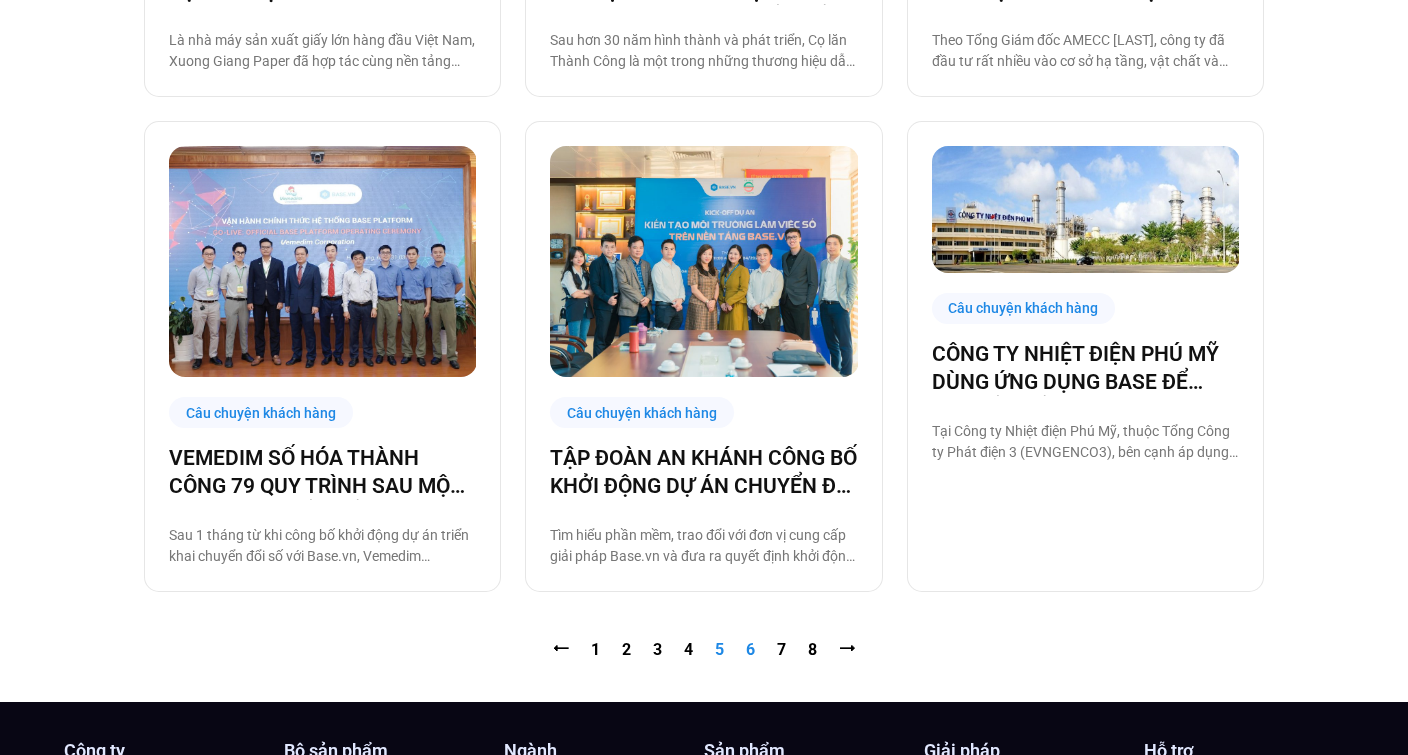 click on "Trang 6" at bounding box center (750, 649) 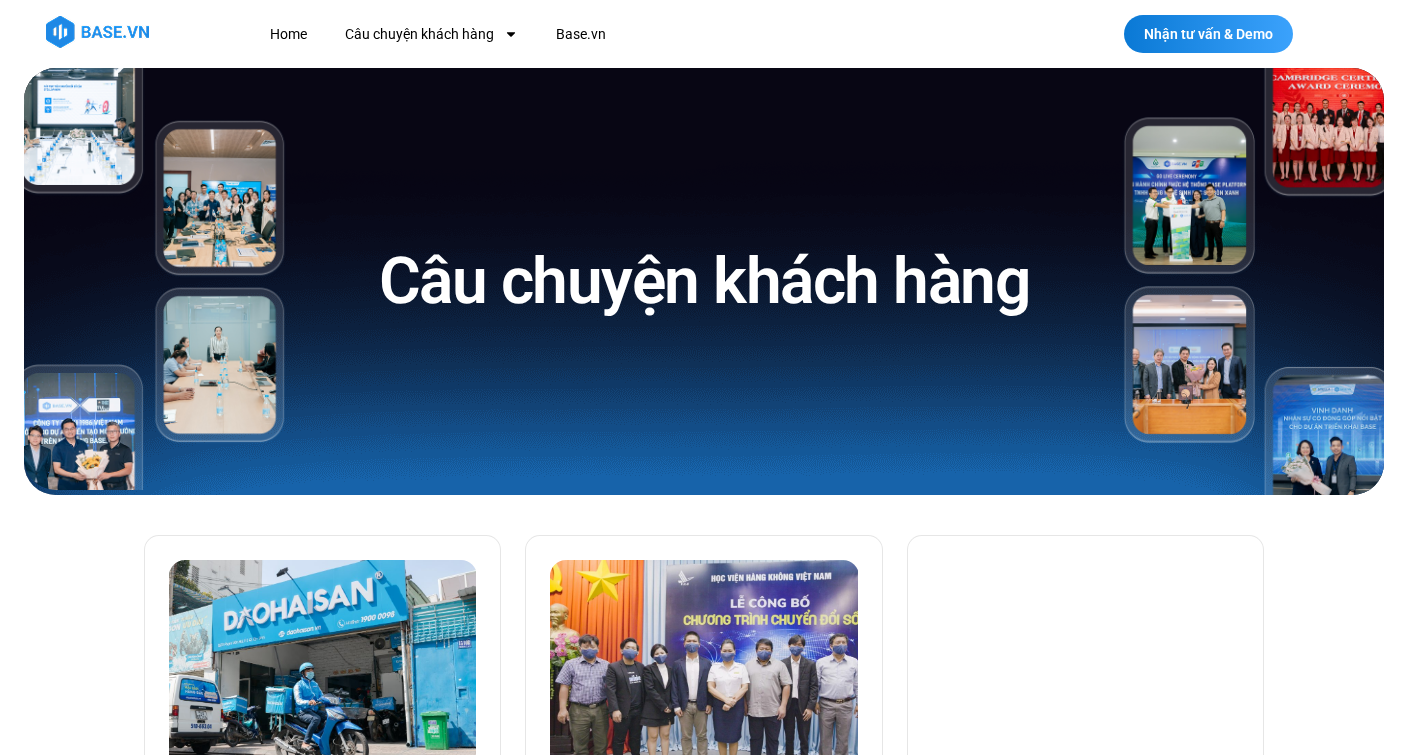 scroll, scrollTop: 0, scrollLeft: 0, axis: both 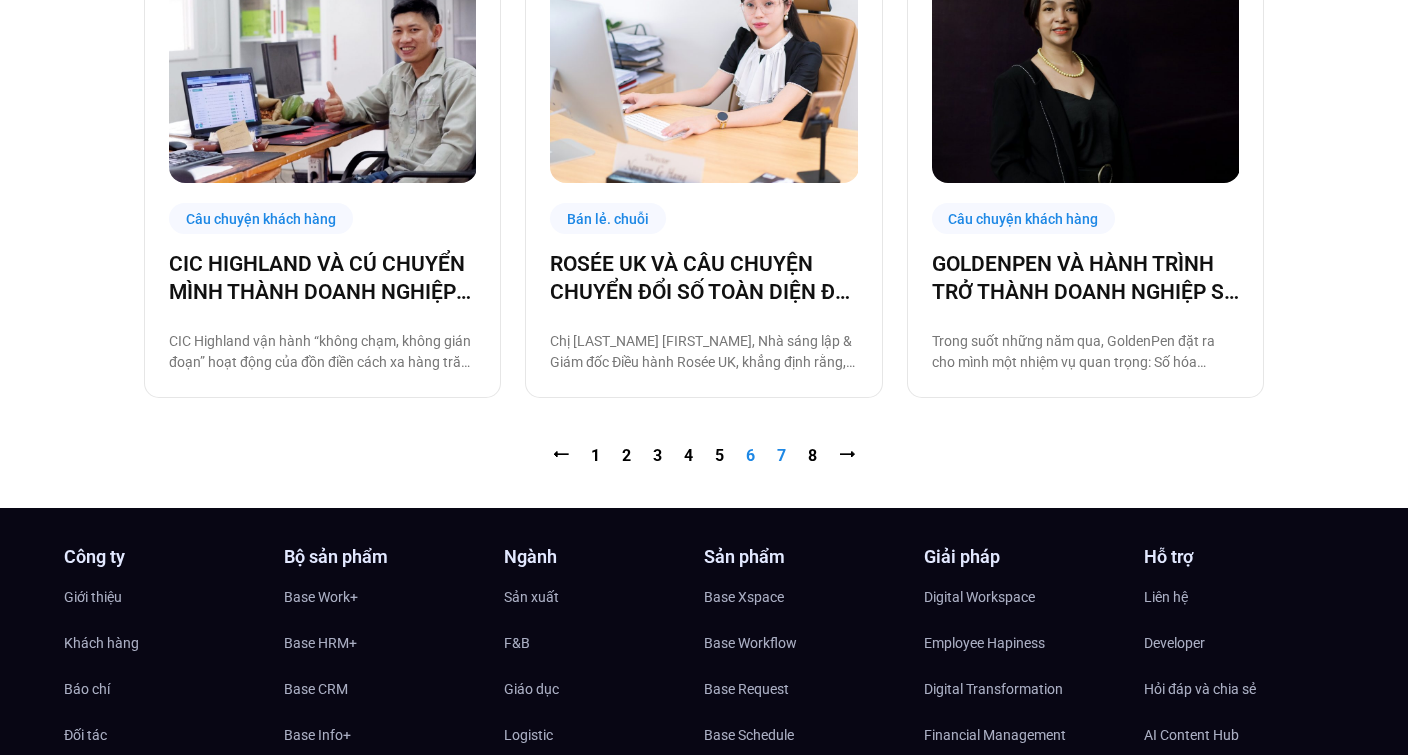 click on "Trang 7" at bounding box center [781, 455] 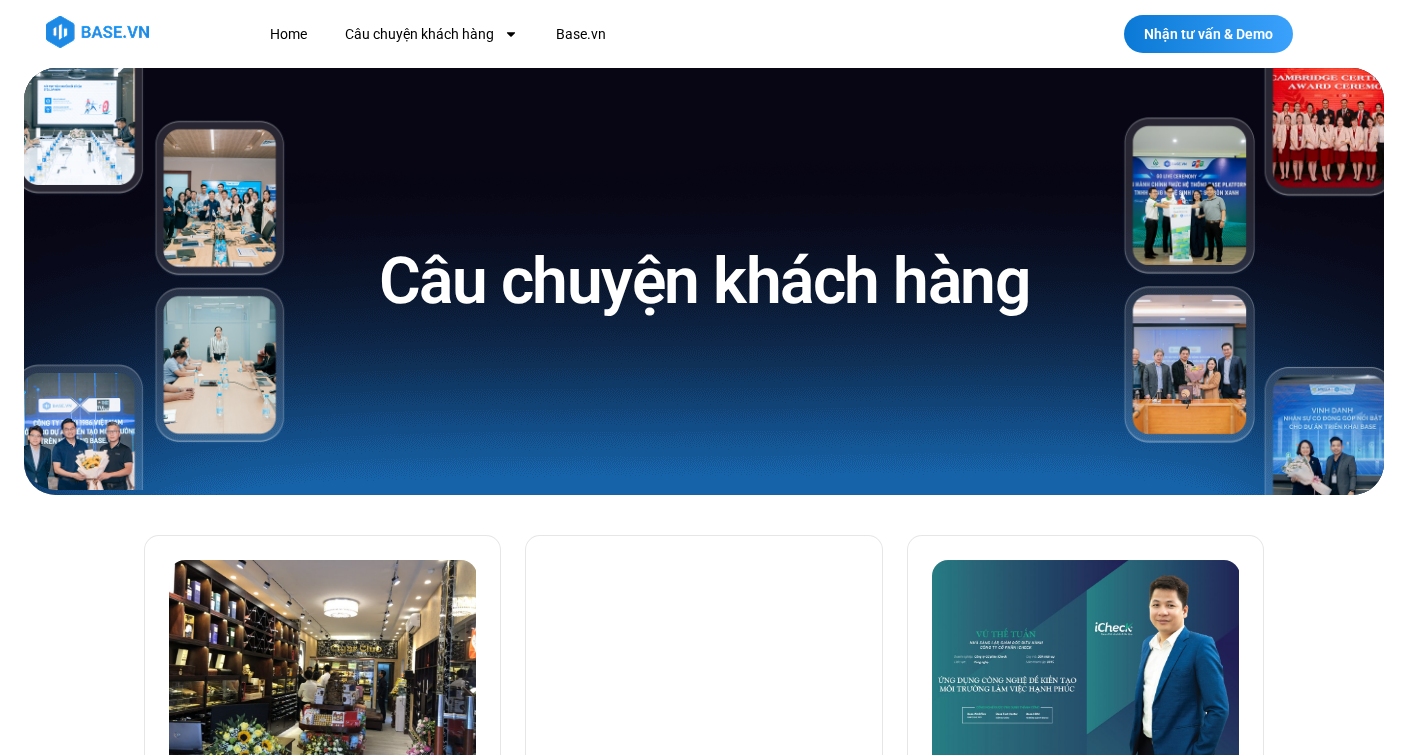 scroll, scrollTop: 0, scrollLeft: 0, axis: both 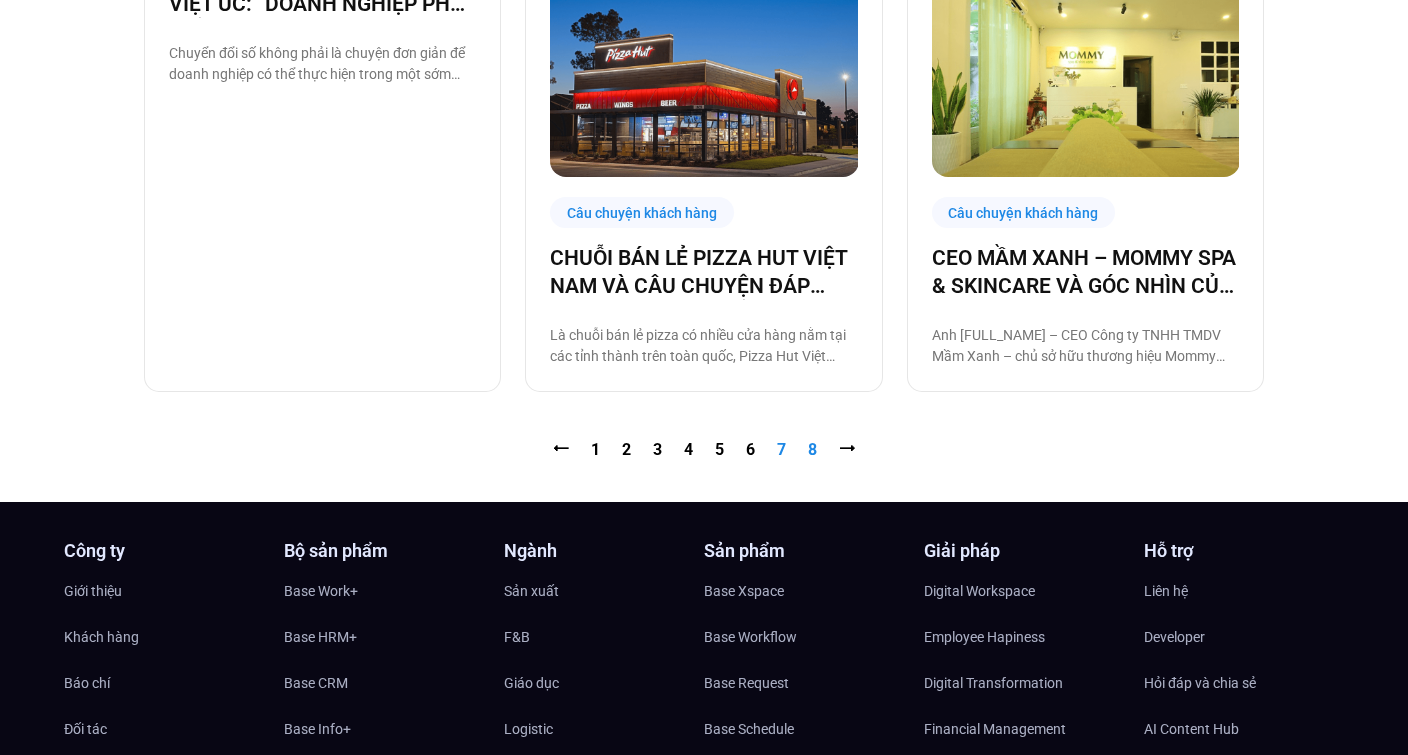 click on "Trang 8" at bounding box center [812, 449] 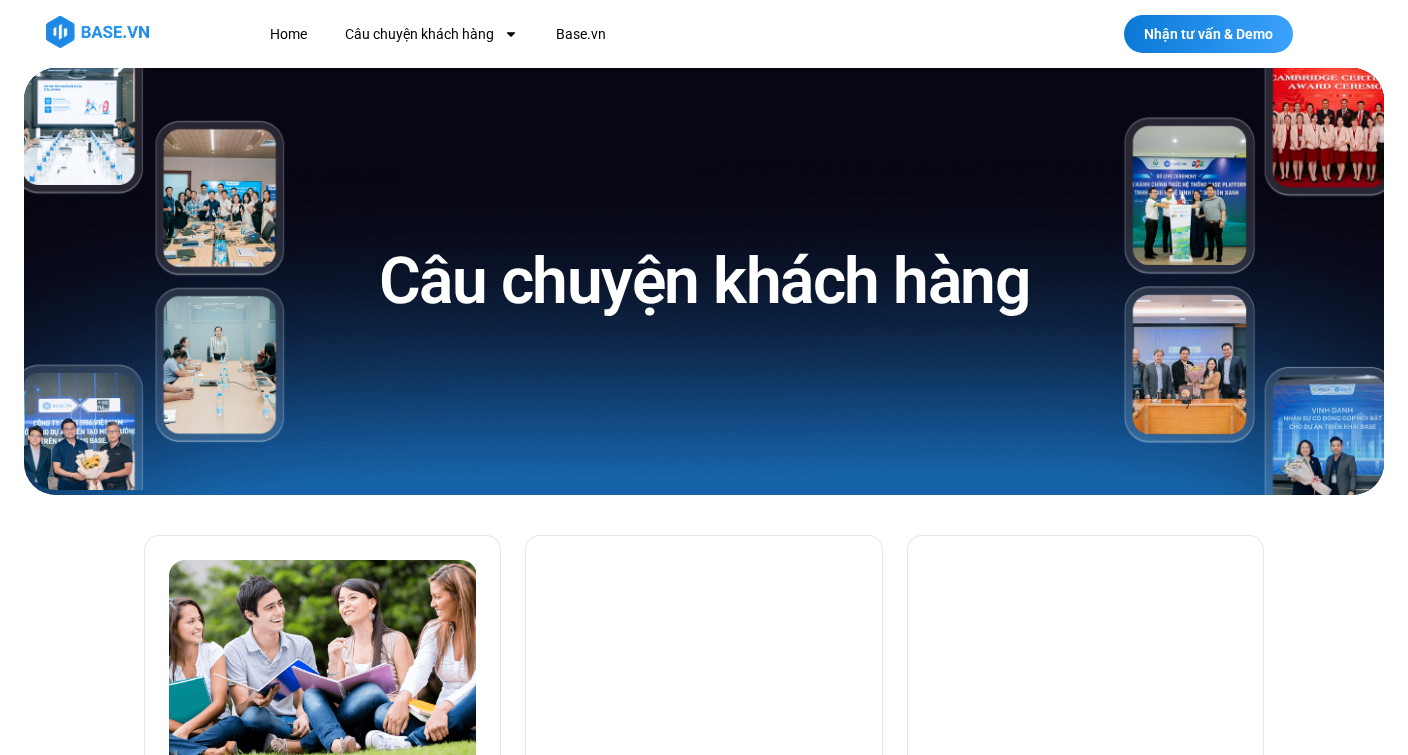 scroll, scrollTop: 0, scrollLeft: 0, axis: both 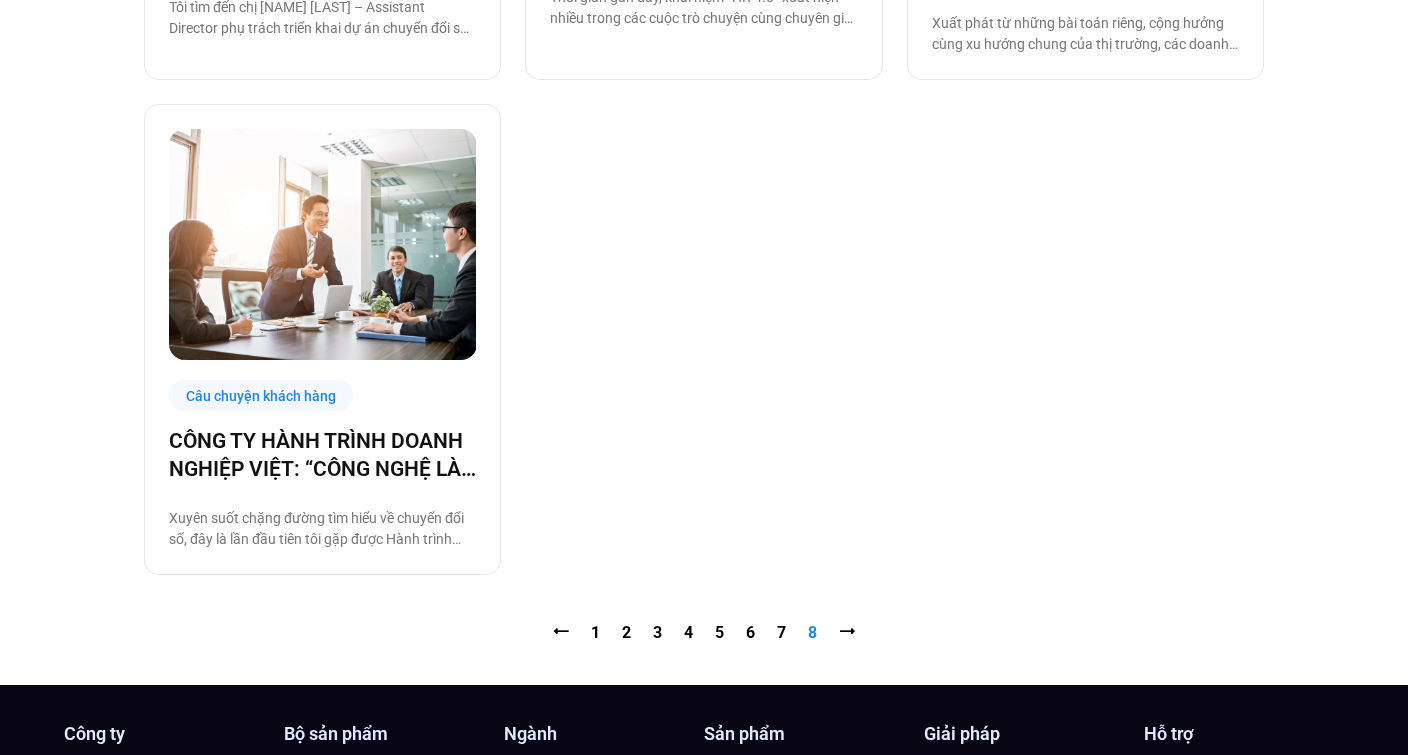 click on "⭠
Trang 1
Trang 2
Trang 3
Trang 4
Trang 5
Trang 6
Trang 7
Trang 8
⭢" at bounding box center (704, 633) 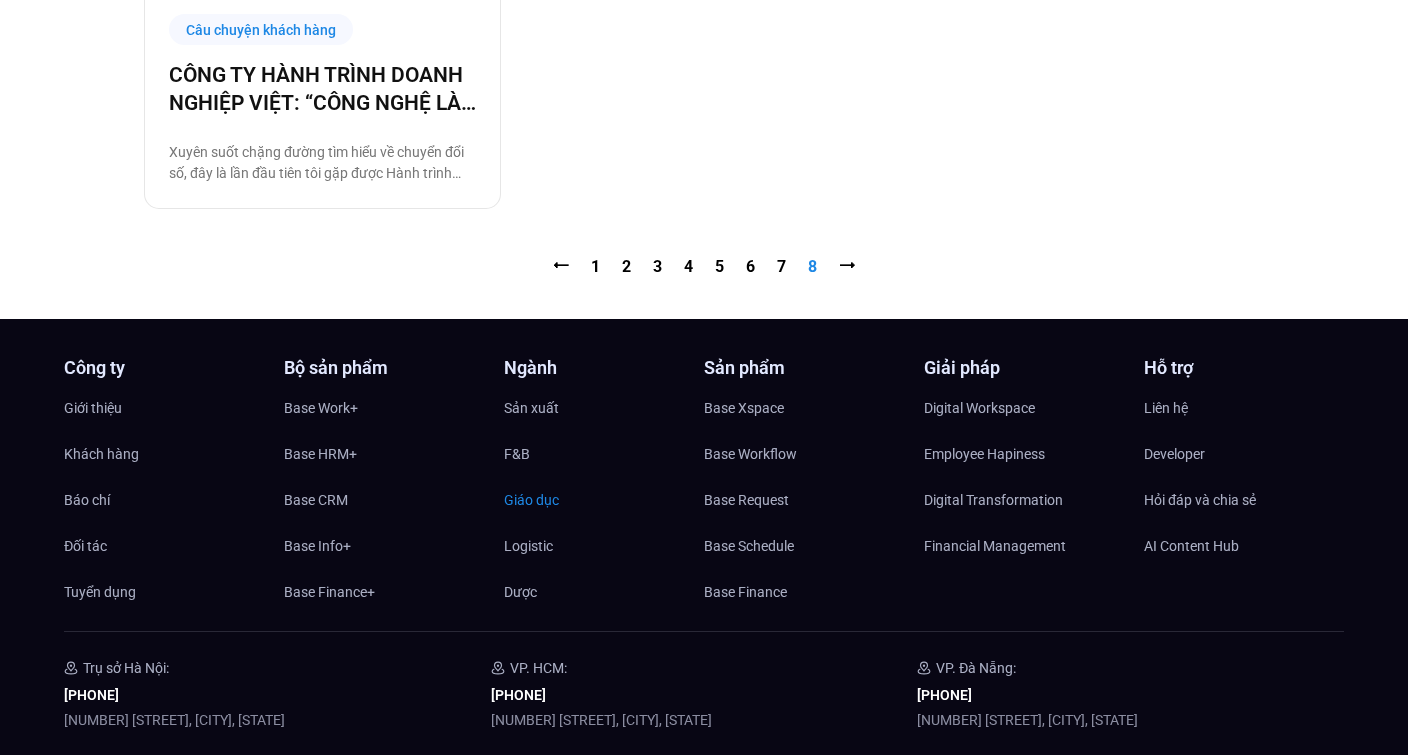 scroll, scrollTop: 1310, scrollLeft: 0, axis: vertical 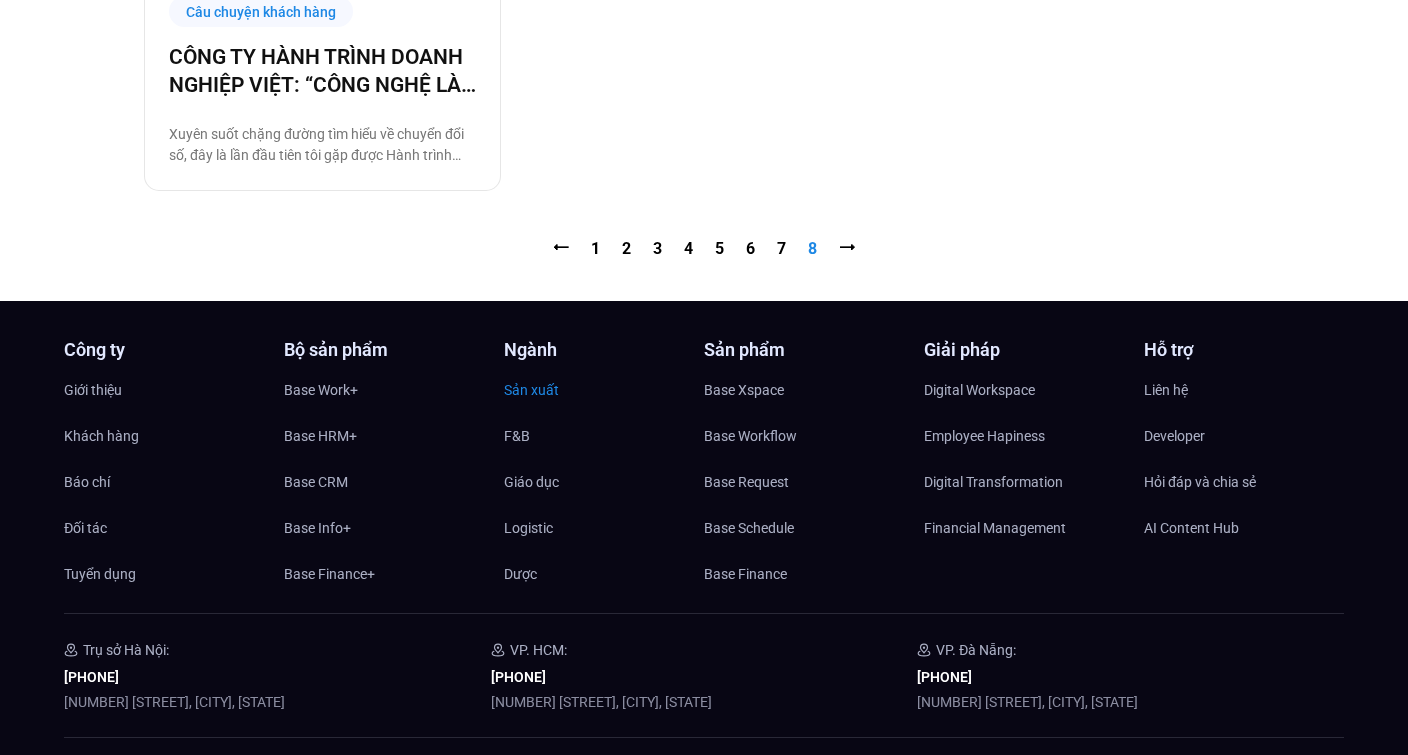 click on "Sản xuất" at bounding box center (531, 390) 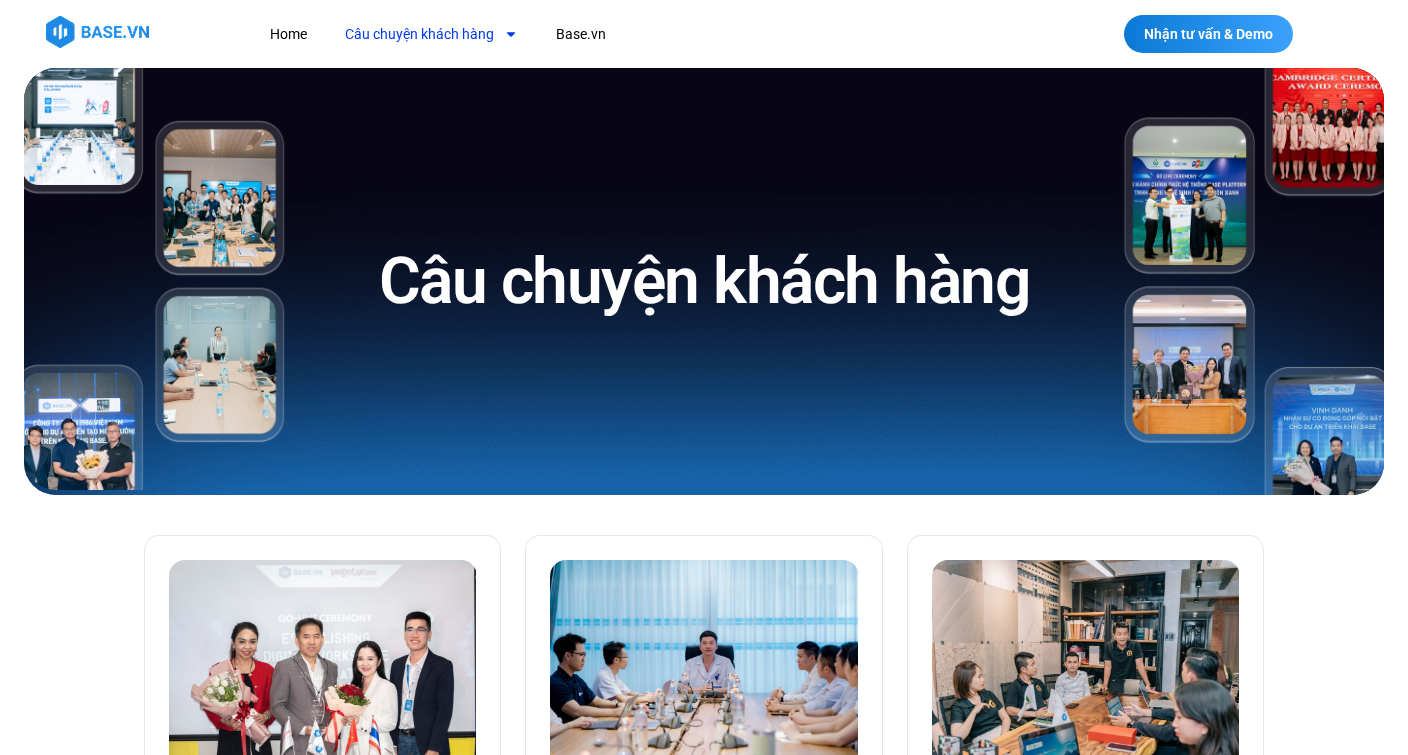 scroll, scrollTop: 0, scrollLeft: 0, axis: both 